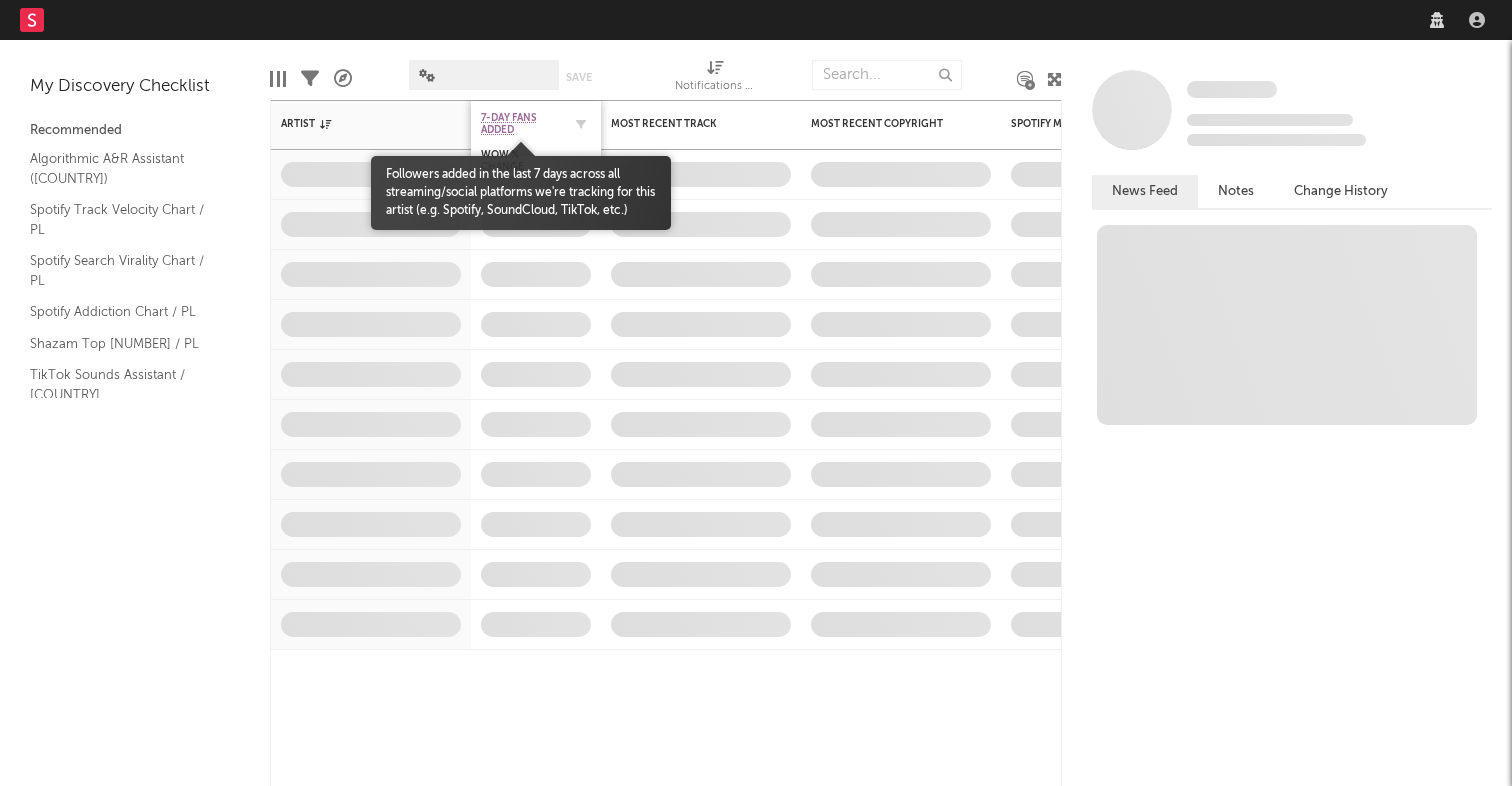 scroll, scrollTop: 0, scrollLeft: 0, axis: both 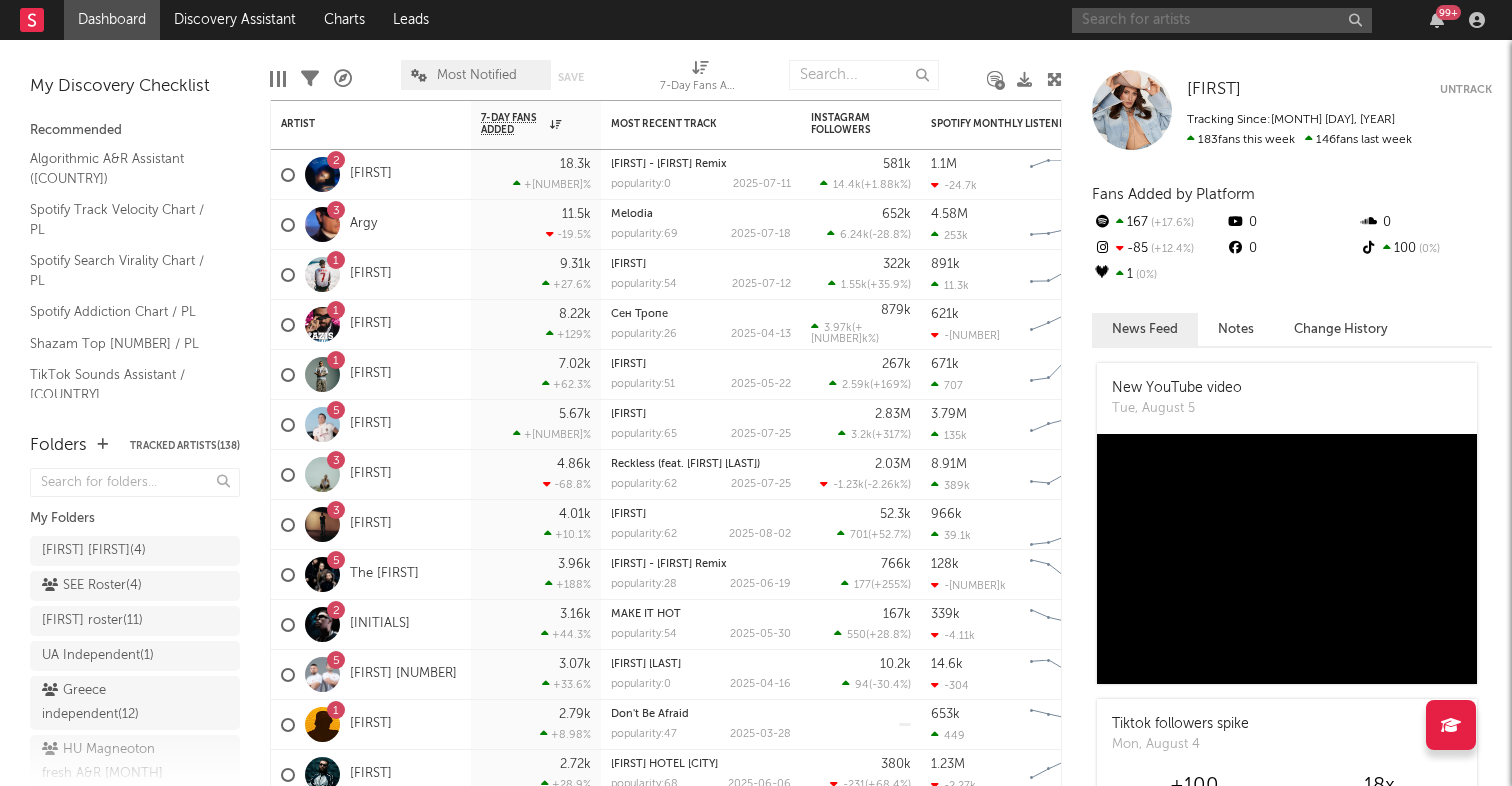 click at bounding box center [1222, 20] 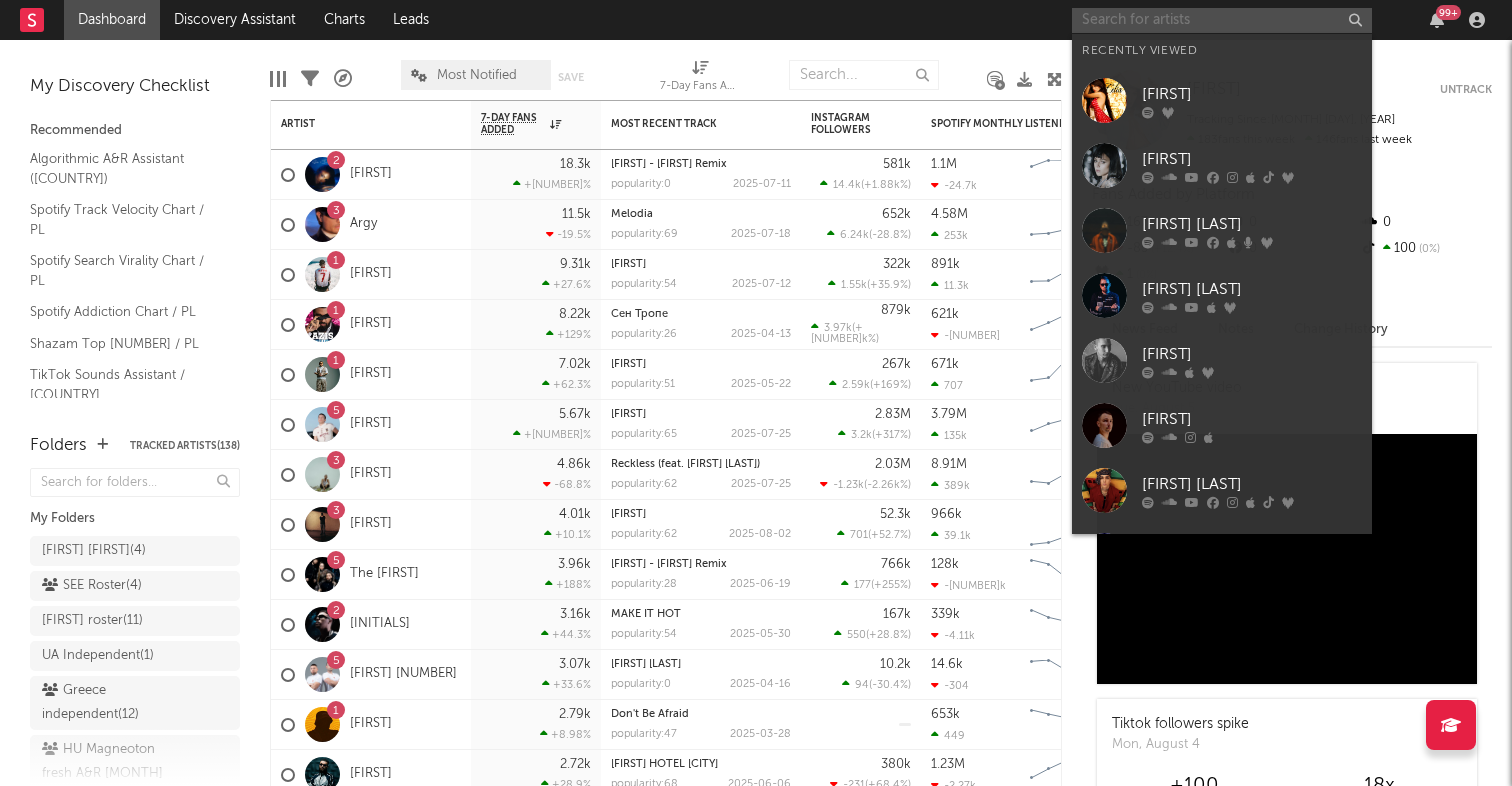 paste on "https://open.spotify.com/artist/[ID]?[ID]=[ID]" 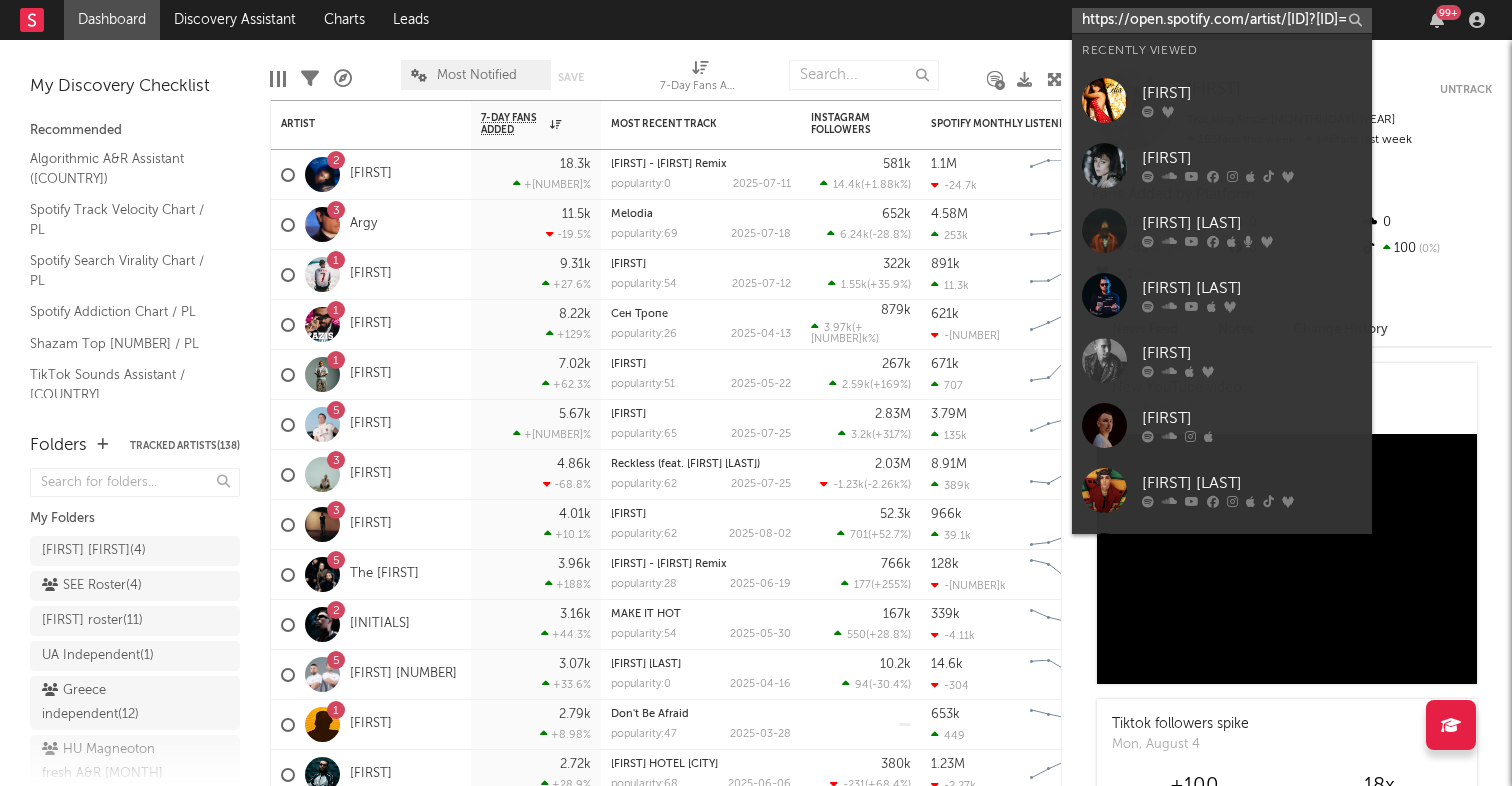 scroll, scrollTop: 0, scrollLeft: 330, axis: horizontal 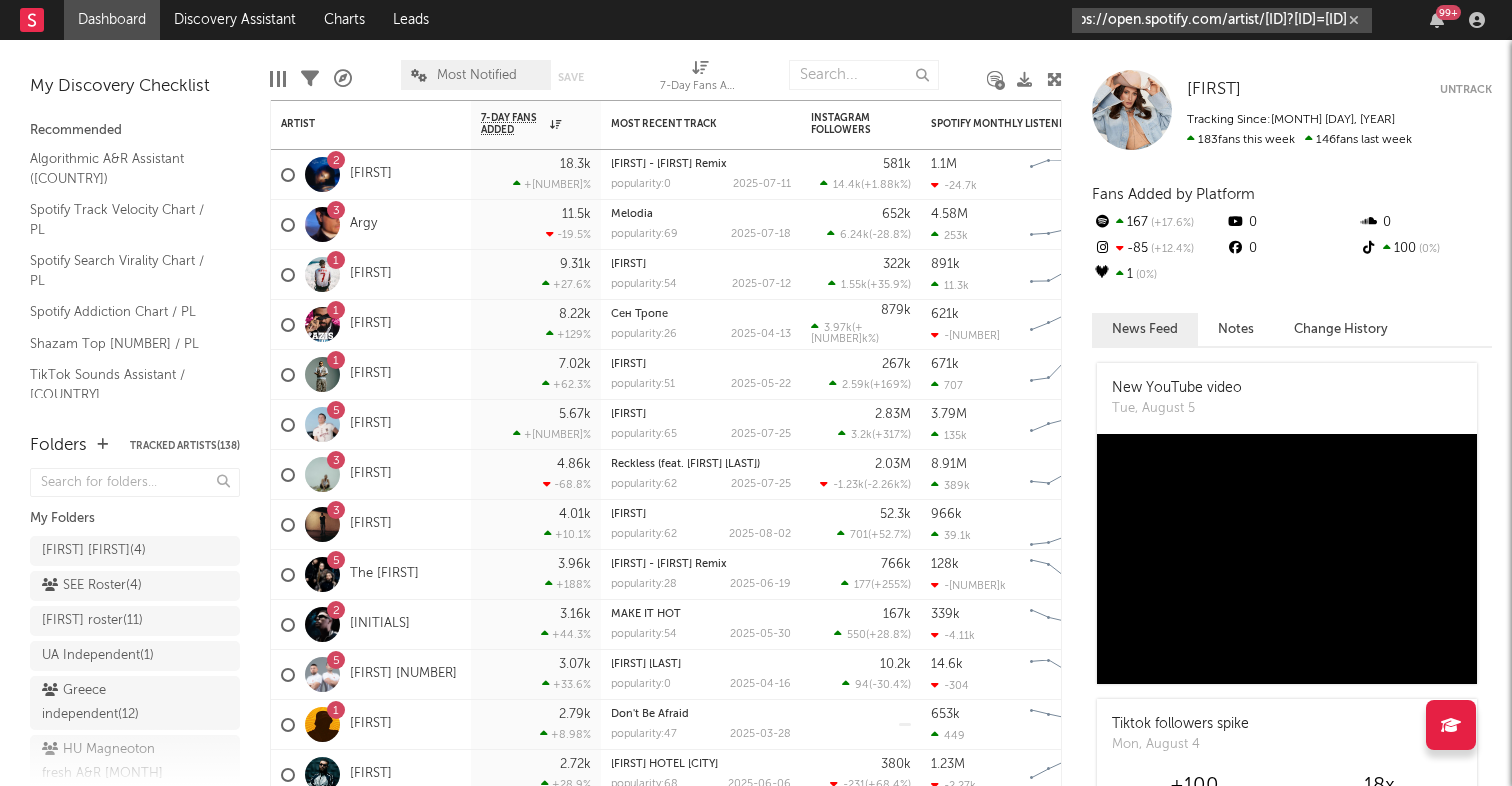 click on "https://open.spotify.com/artist/[ID]?[ID]=[ID]" at bounding box center [1222, 20] 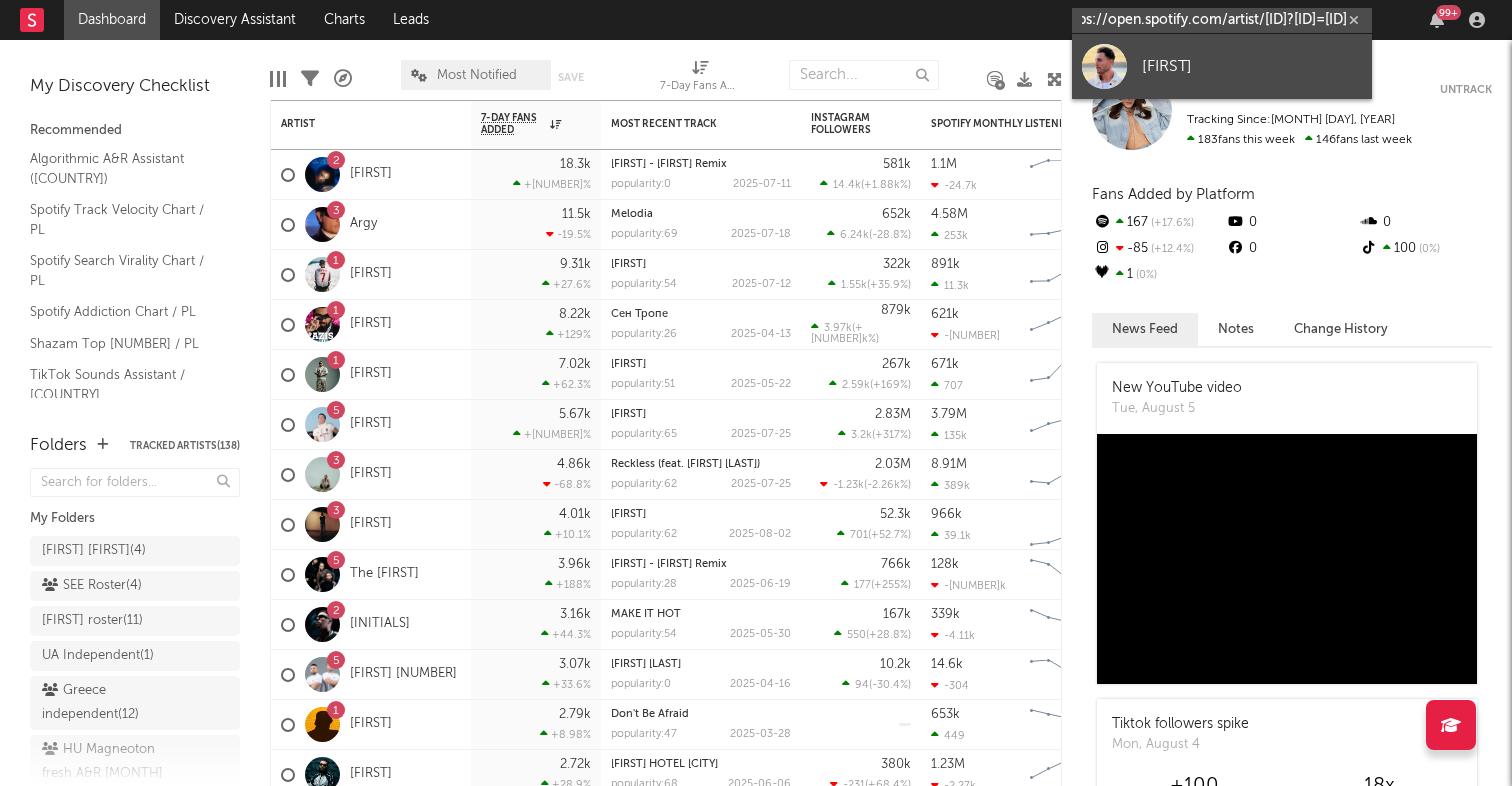 type on "https://open.spotify.com/artist/[ID]?[ID]=[ID]" 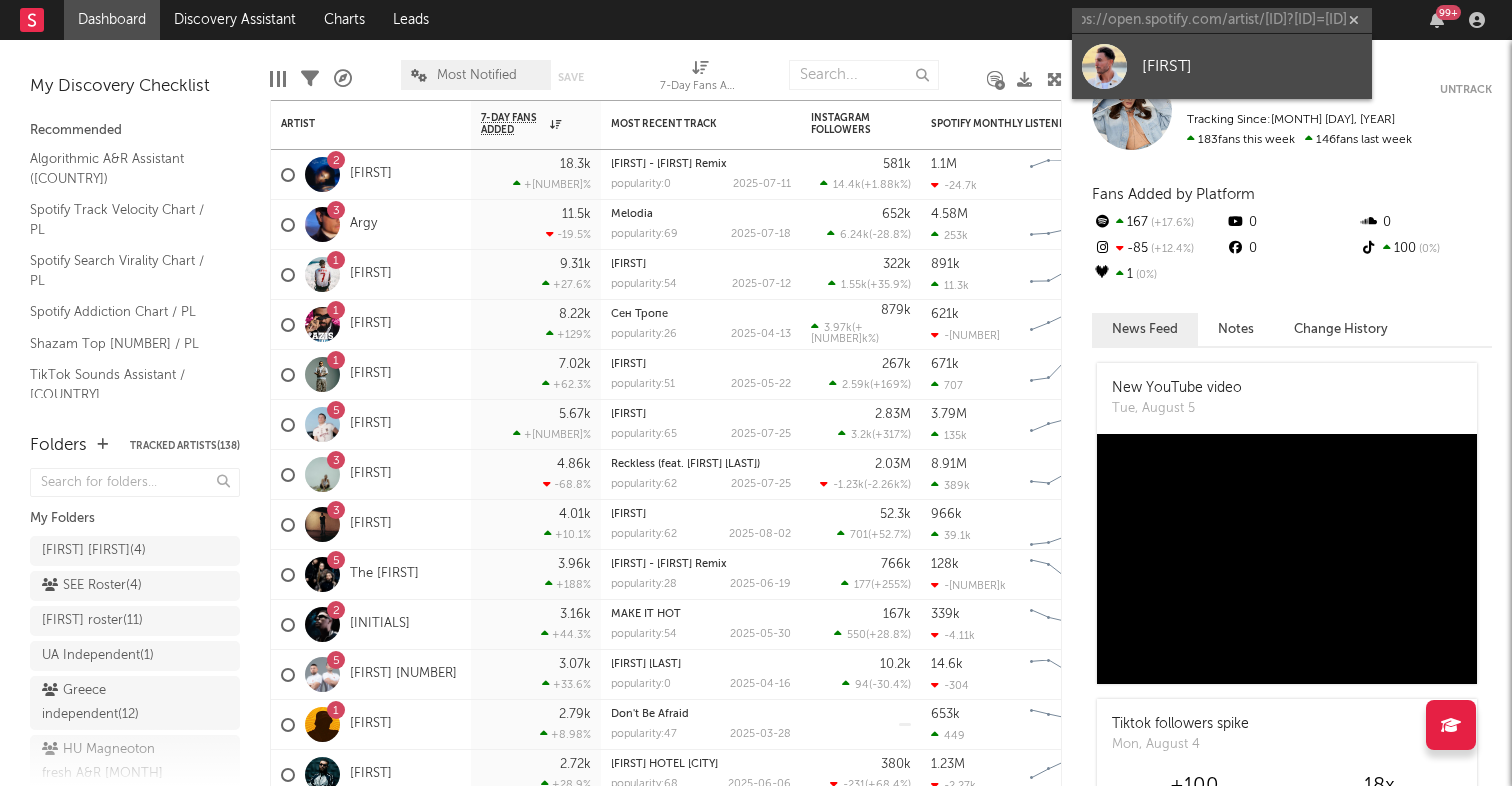 click on "[FIRST]" at bounding box center [1222, 66] 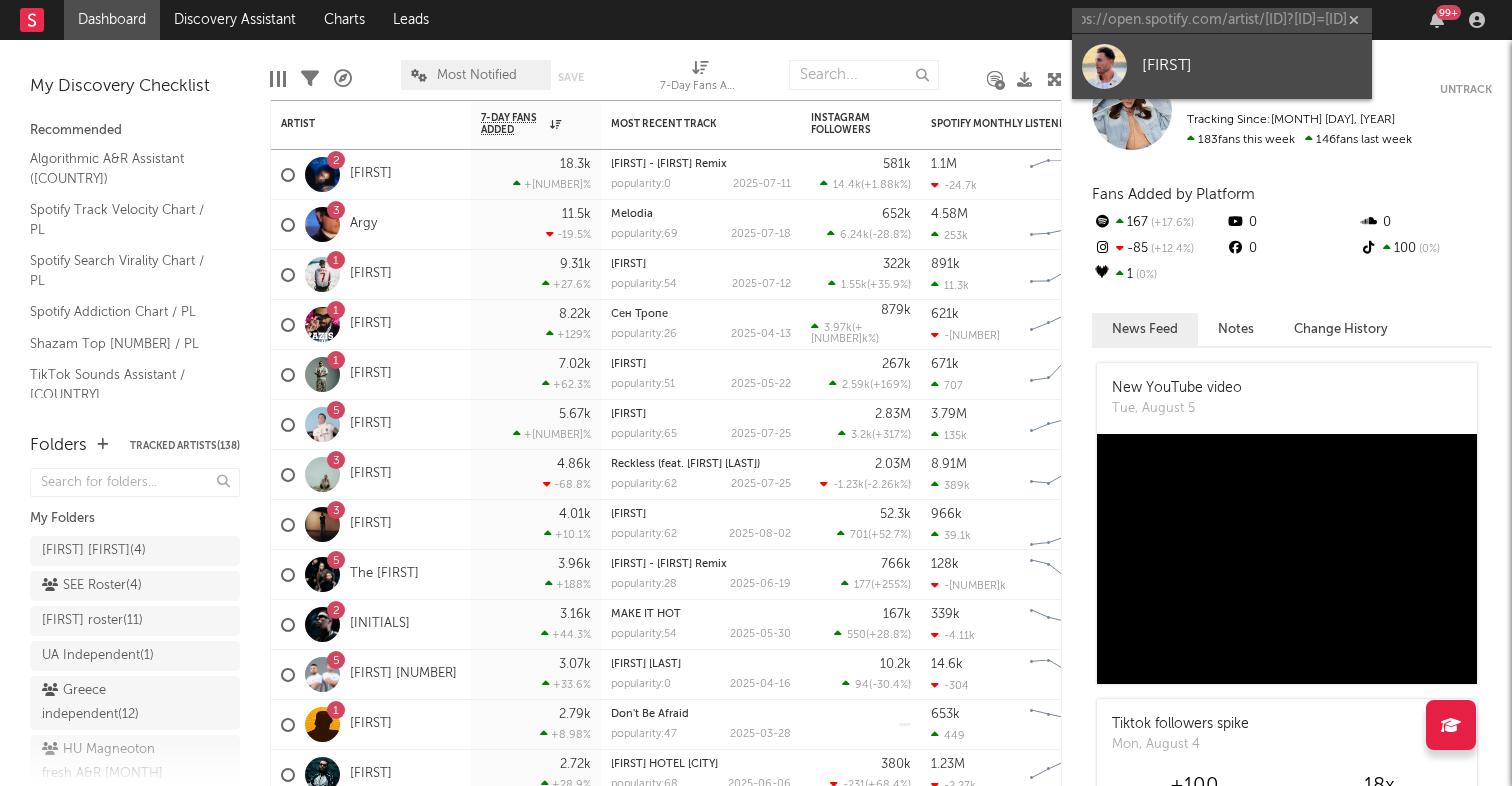 scroll, scrollTop: 0, scrollLeft: 0, axis: both 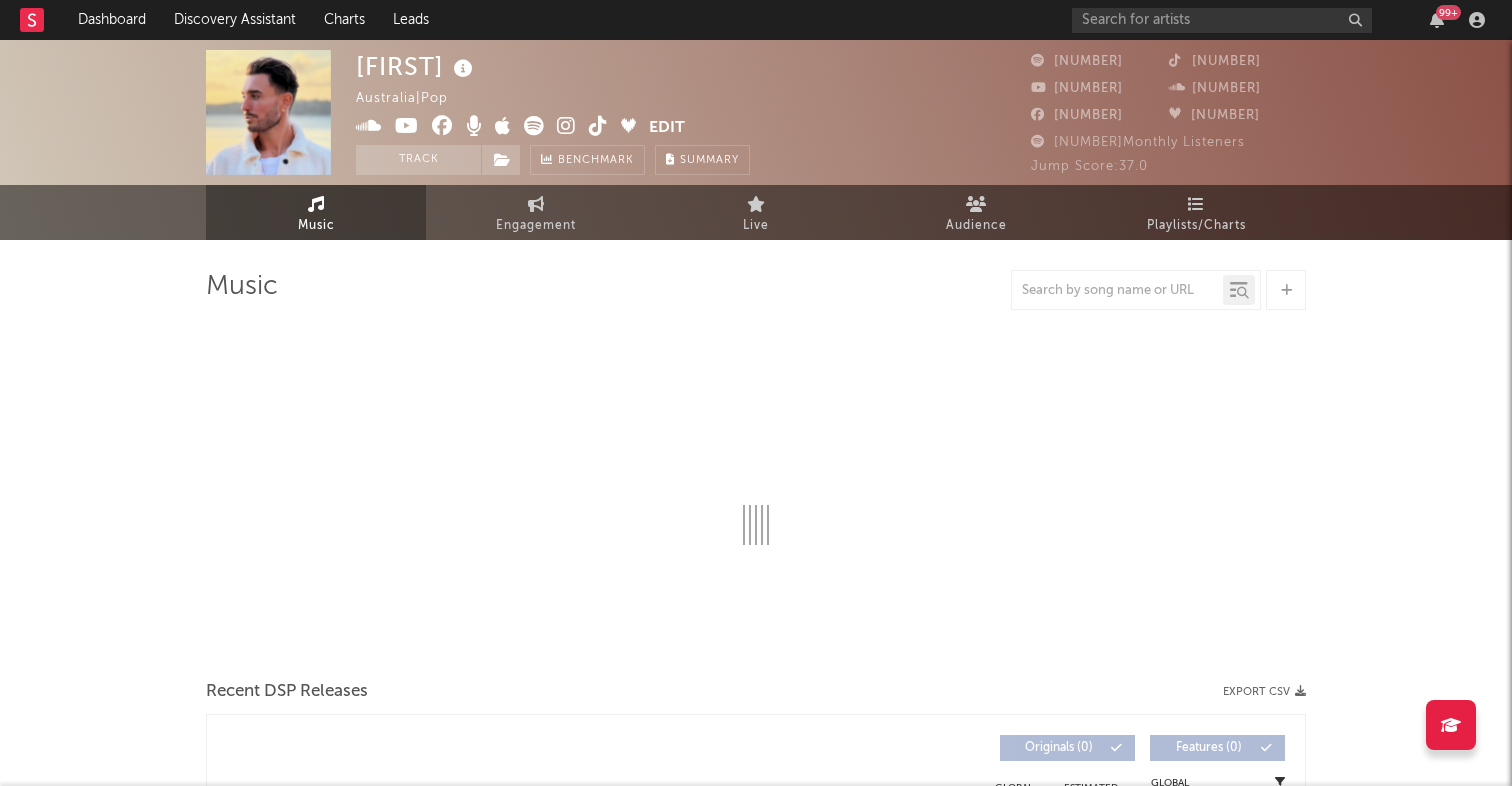 select on "6m" 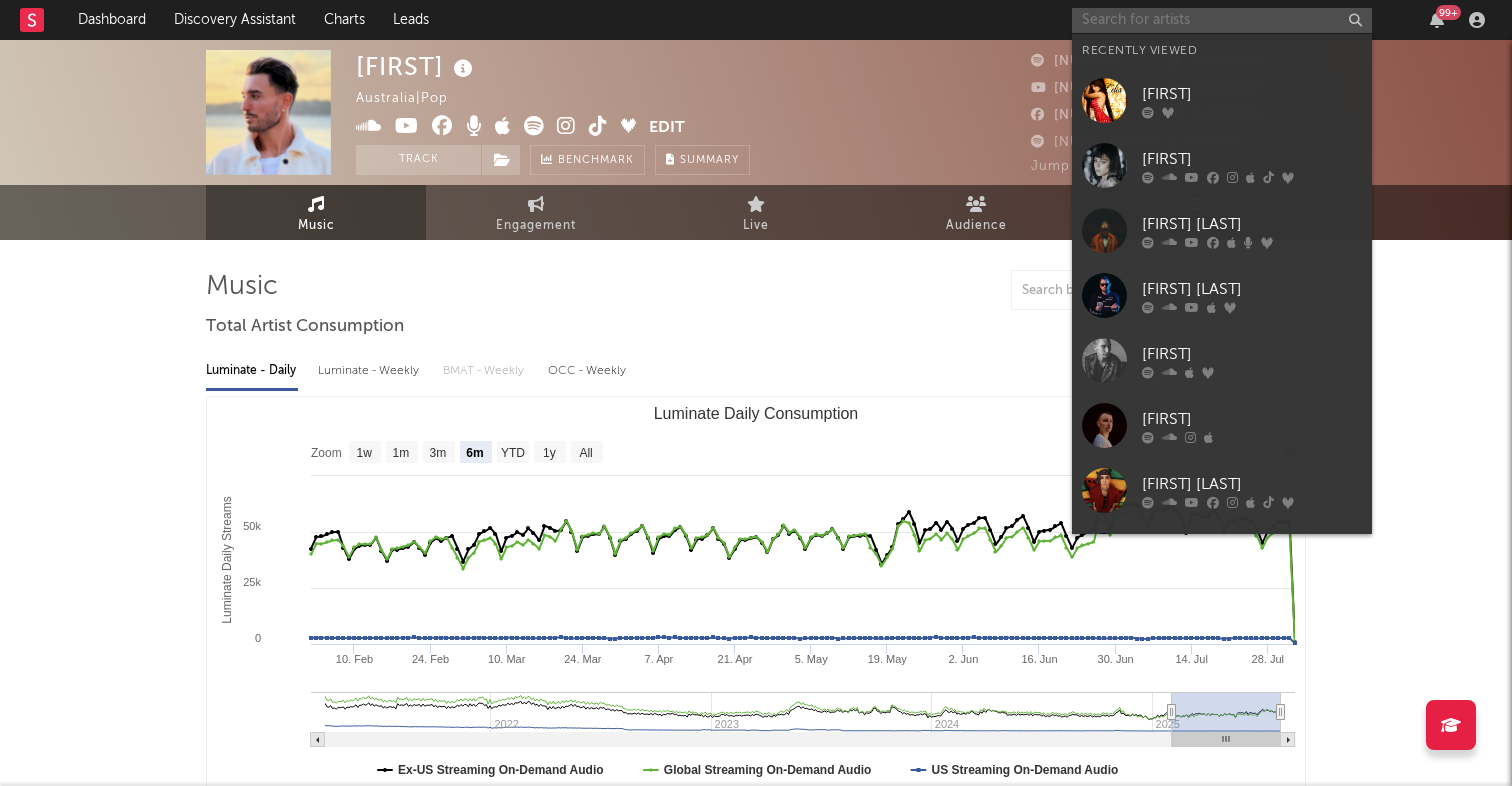 click at bounding box center (1222, 20) 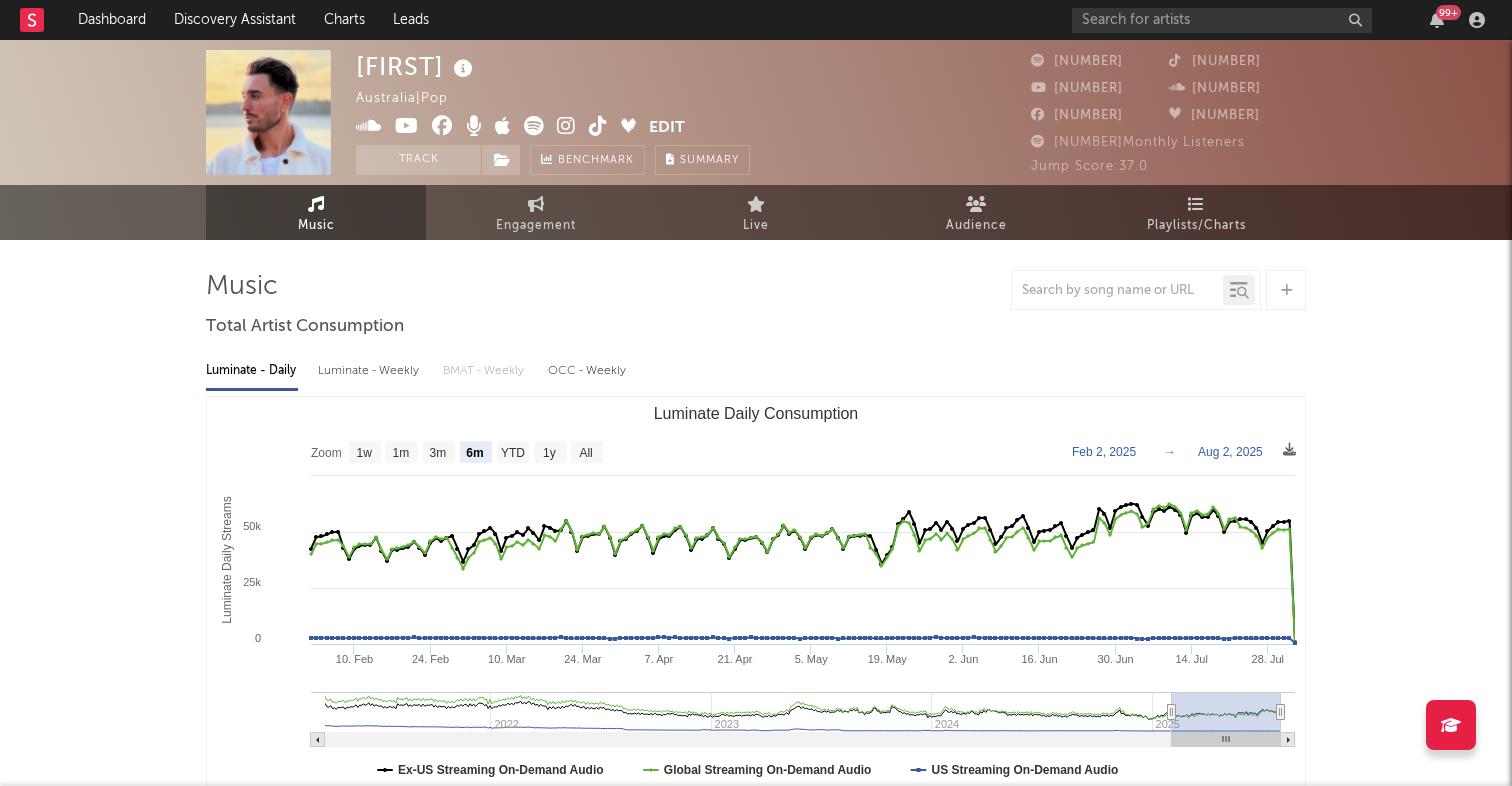 click 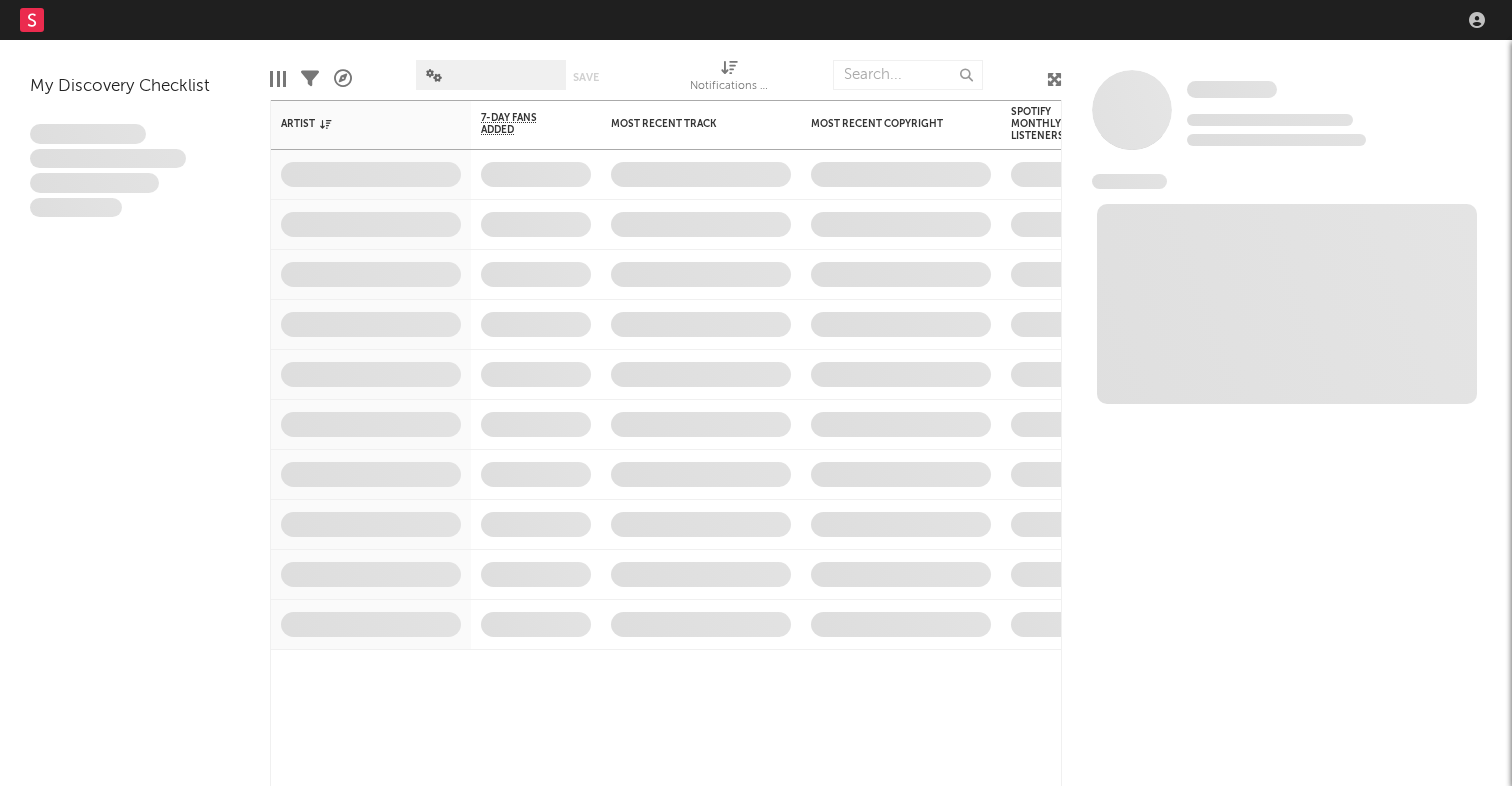 scroll, scrollTop: 0, scrollLeft: 0, axis: both 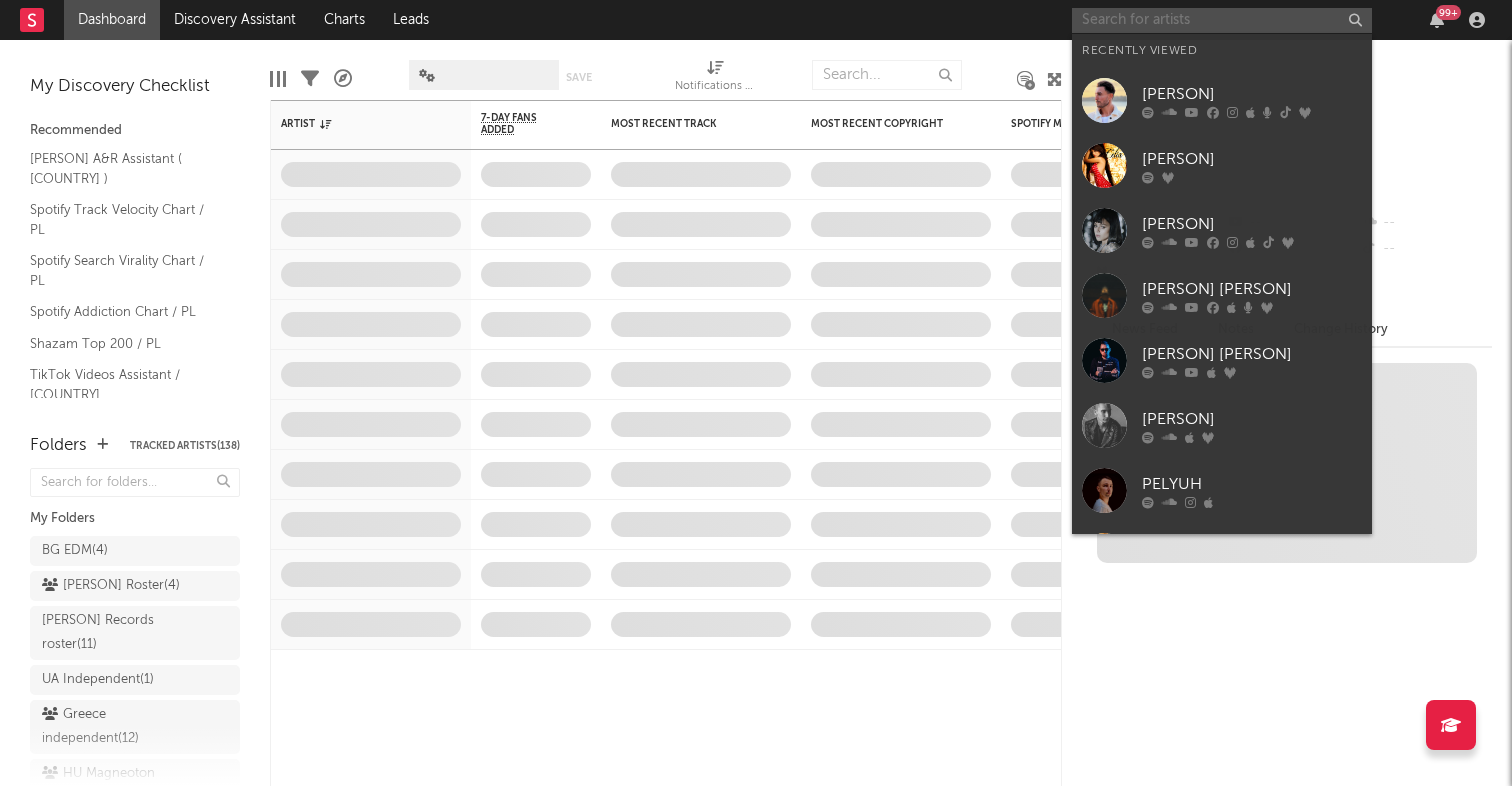 click at bounding box center [1222, 20] 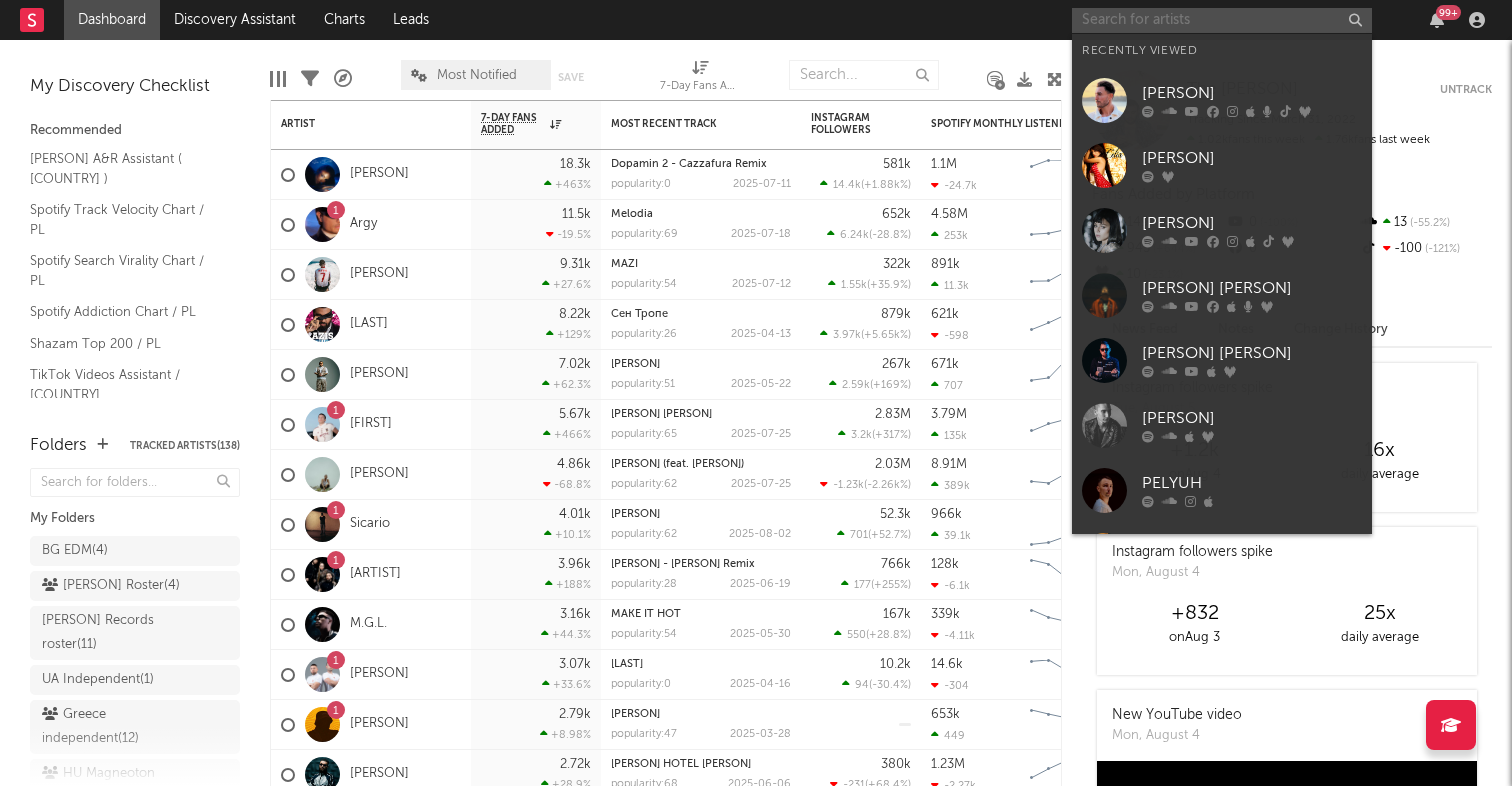 click at bounding box center (1222, 20) 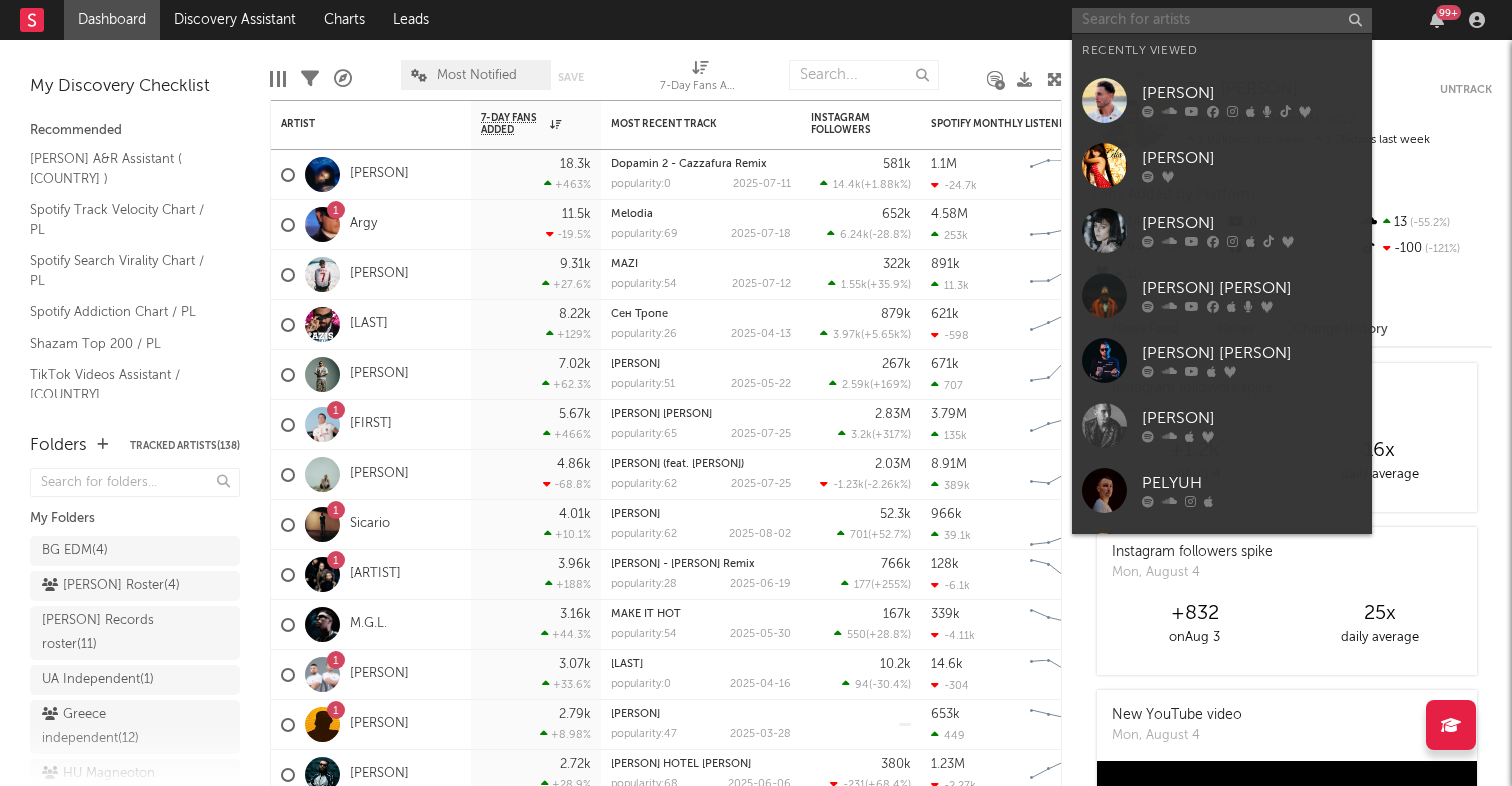 click at bounding box center (1222, 20) 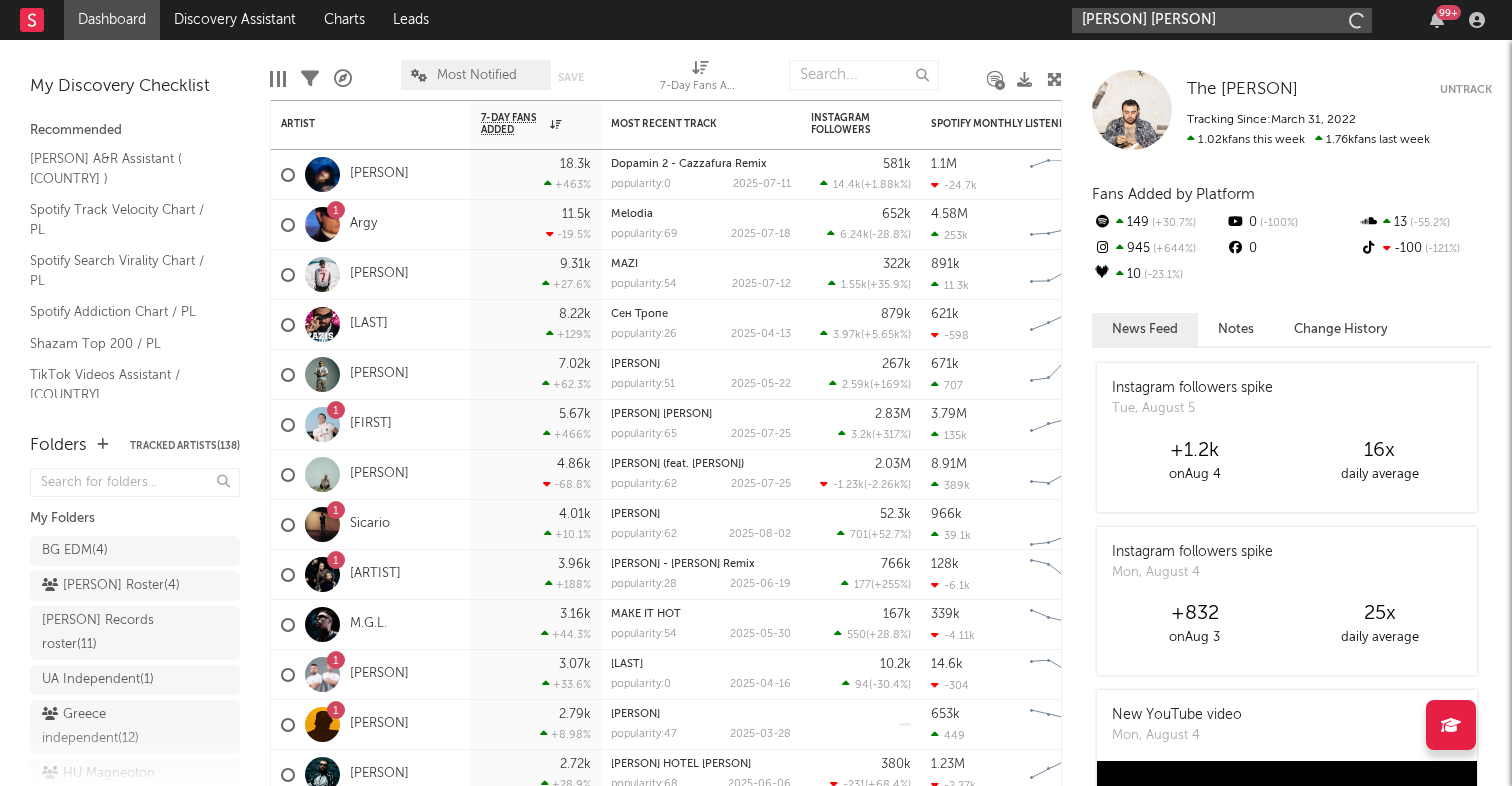 type on "[PERSON] [PERSON]" 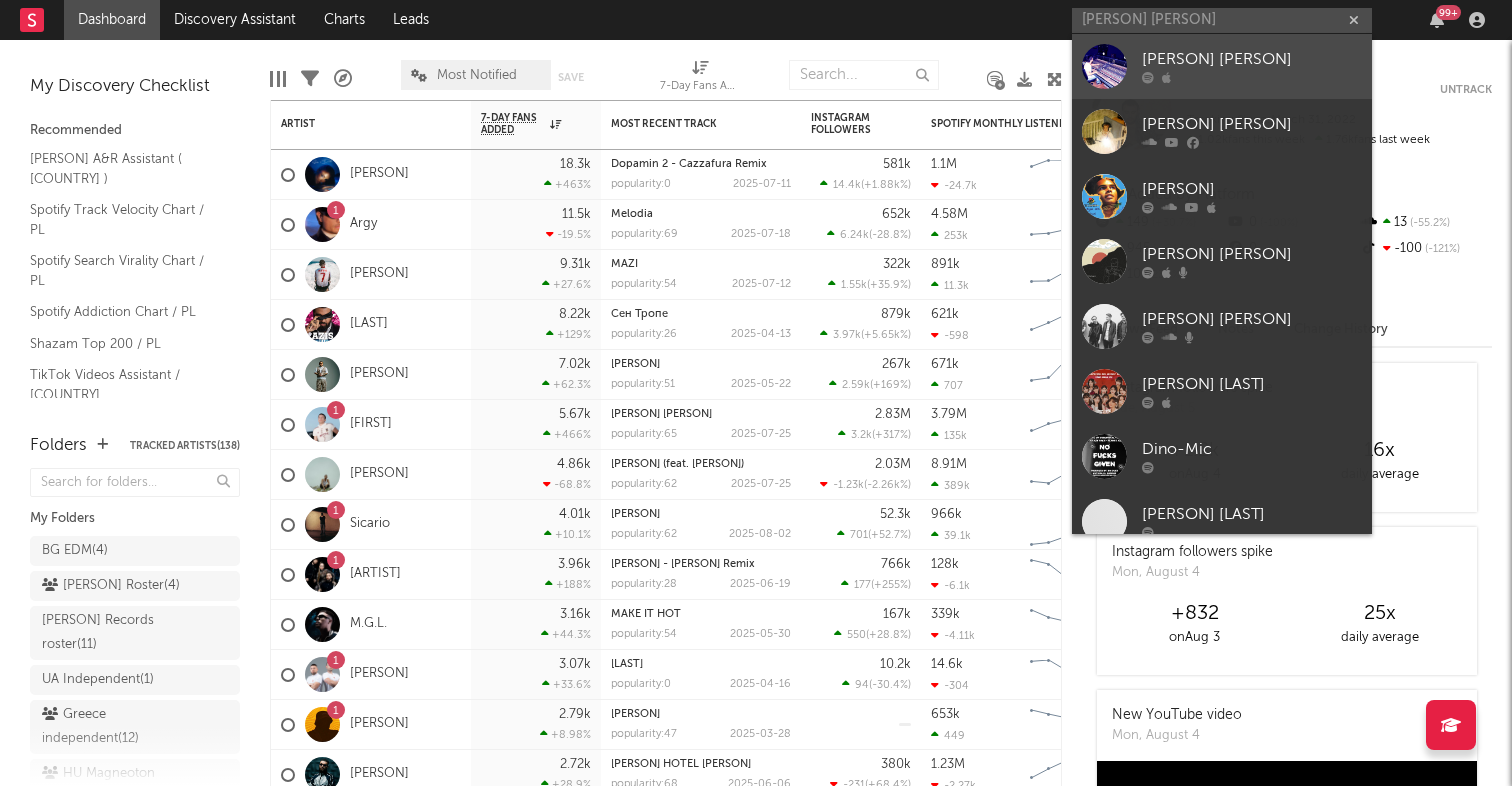 click on "[PERSON] [PERSON]" at bounding box center [1252, 60] 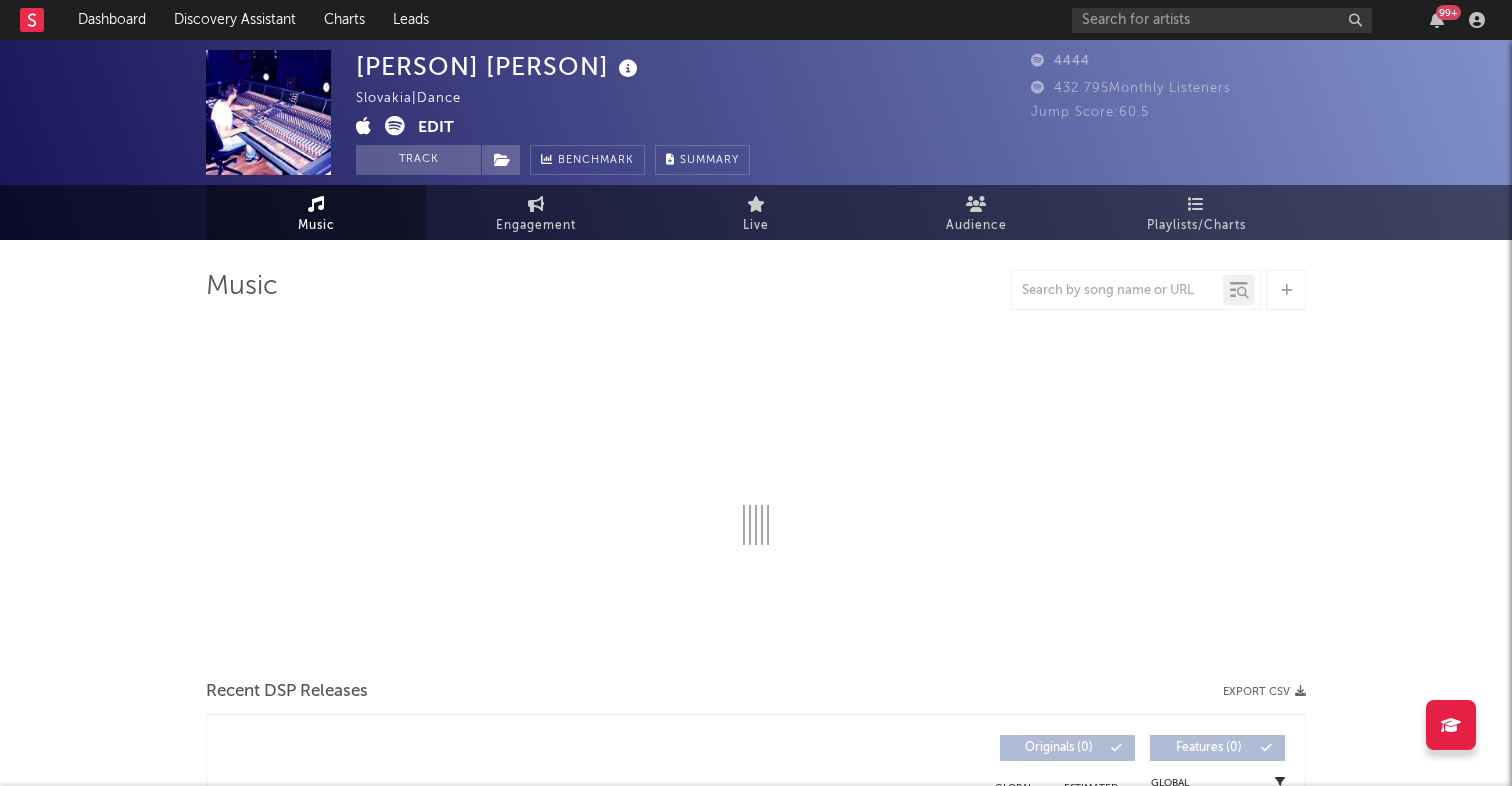 select on "6m" 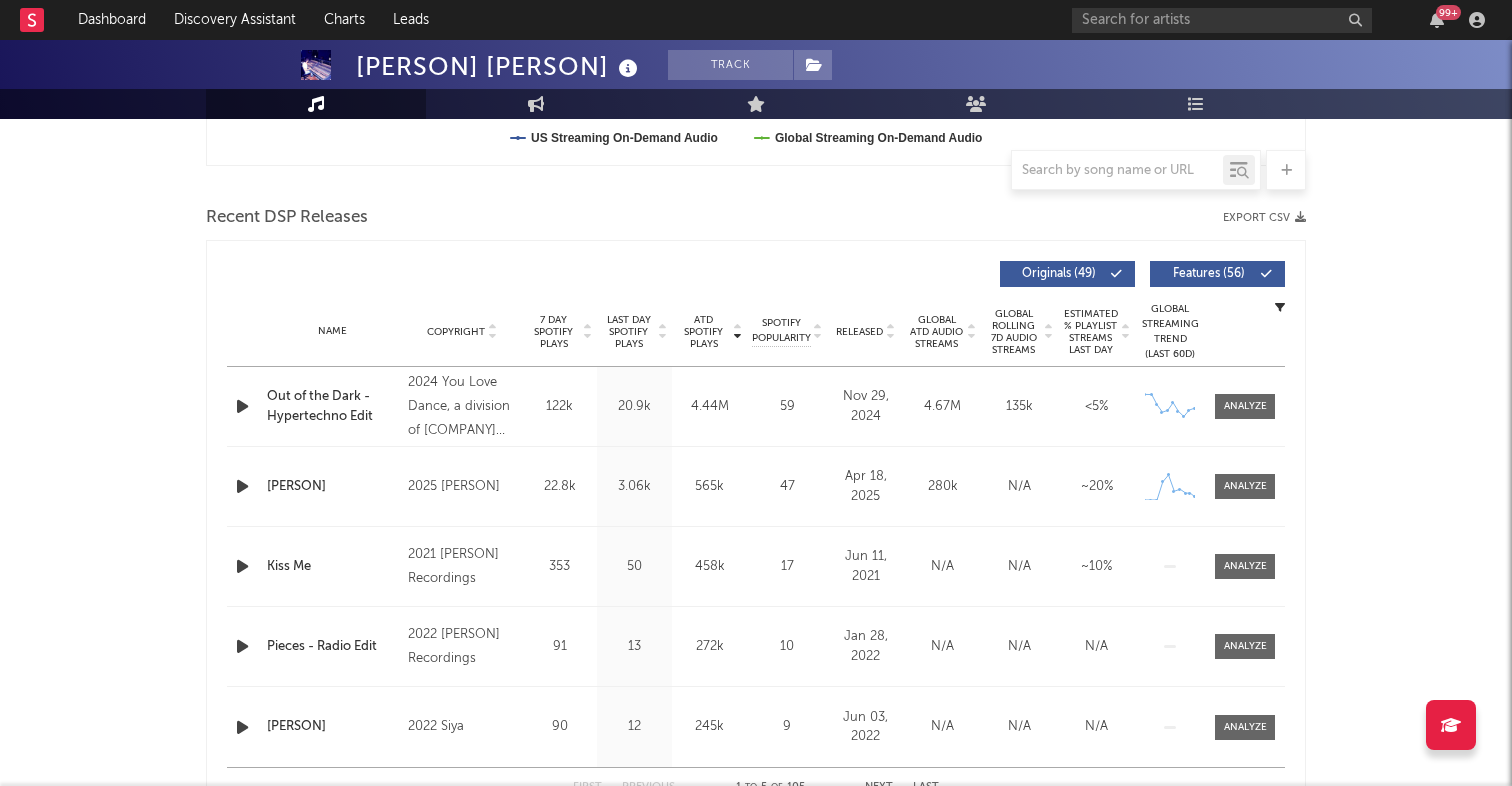 scroll, scrollTop: 635, scrollLeft: 0, axis: vertical 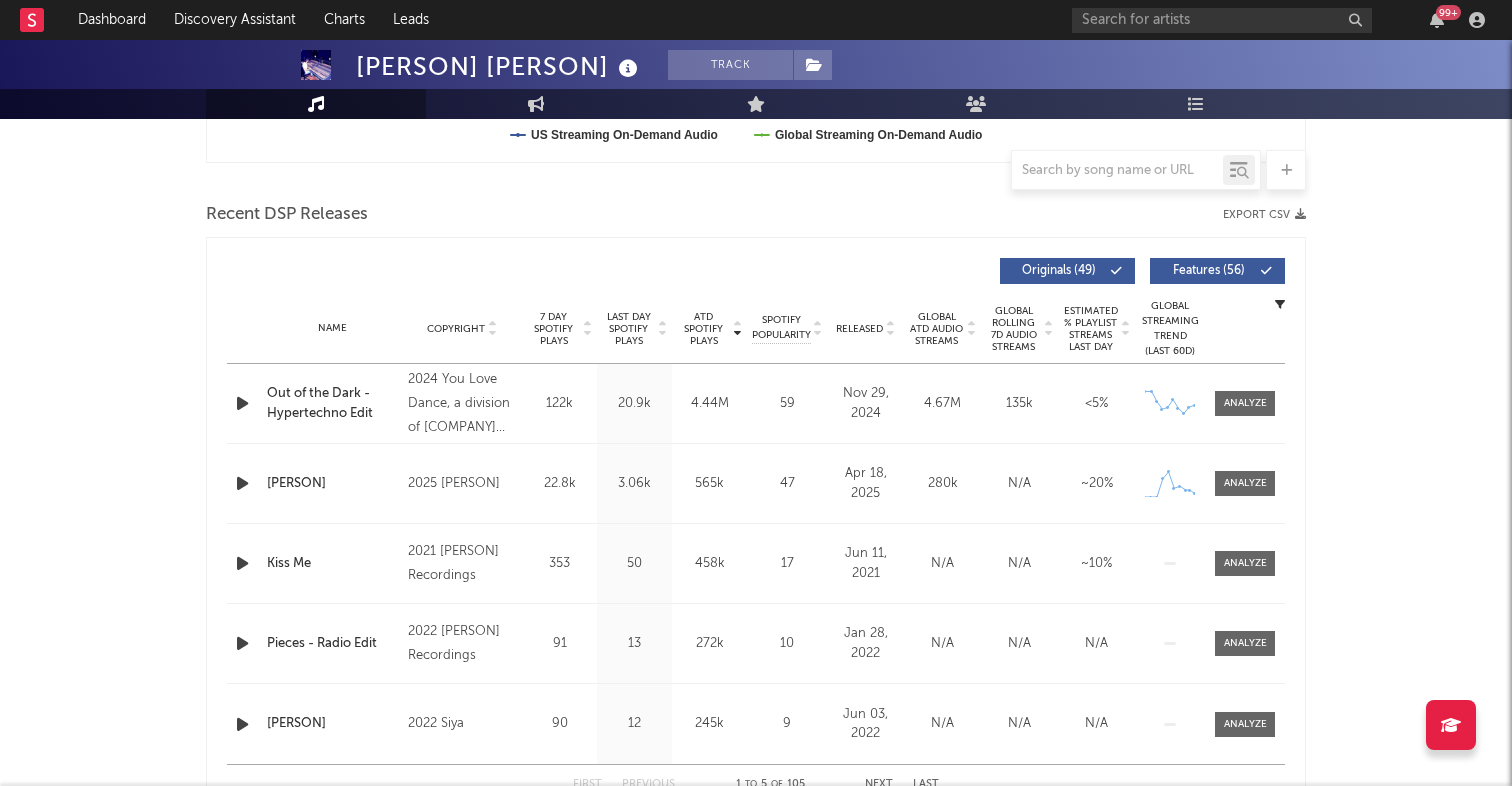 click on "Released" at bounding box center (865, 328) 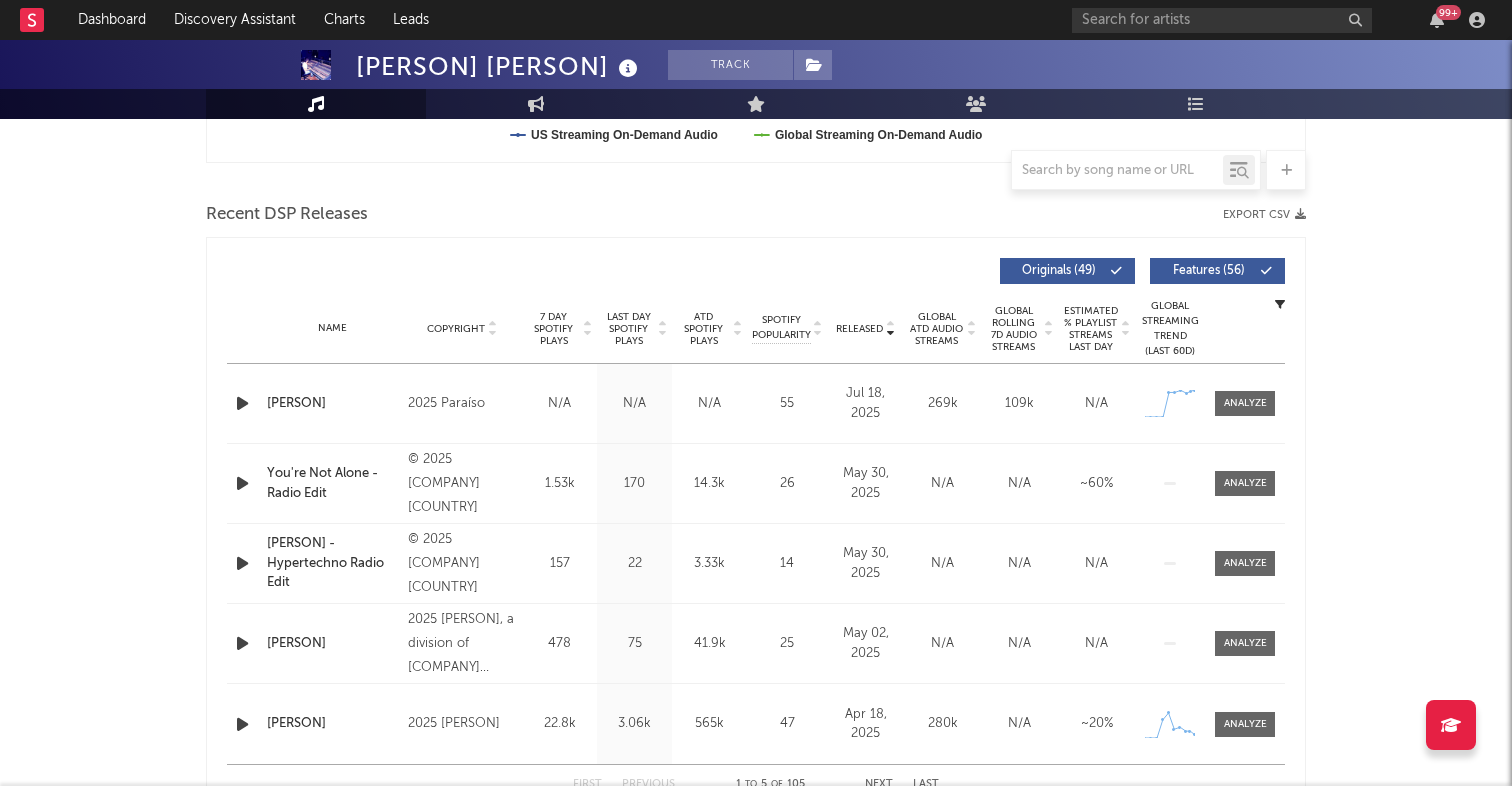 click on "2025 Paraíso" at bounding box center (462, 404) 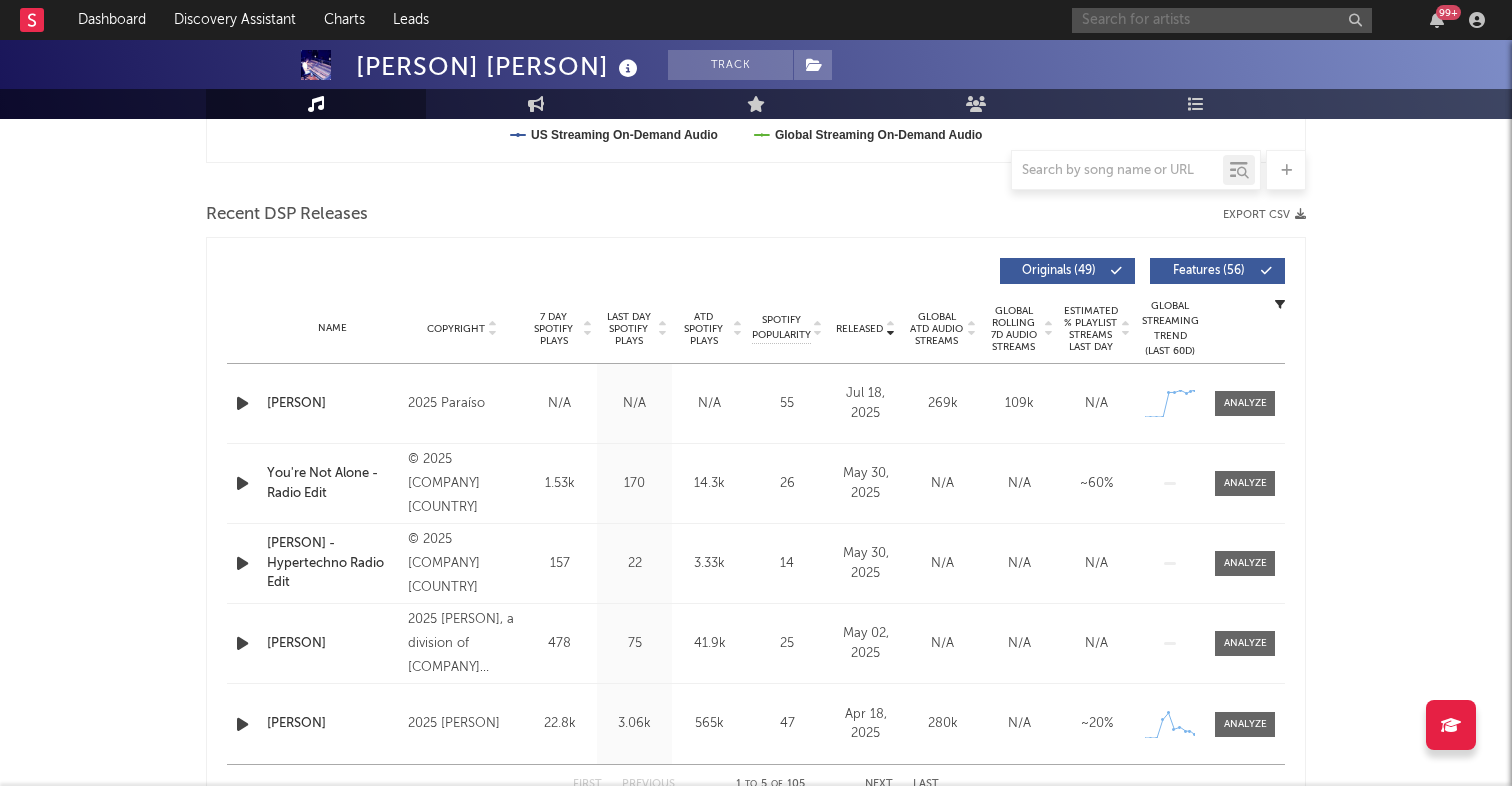 click at bounding box center [1222, 20] 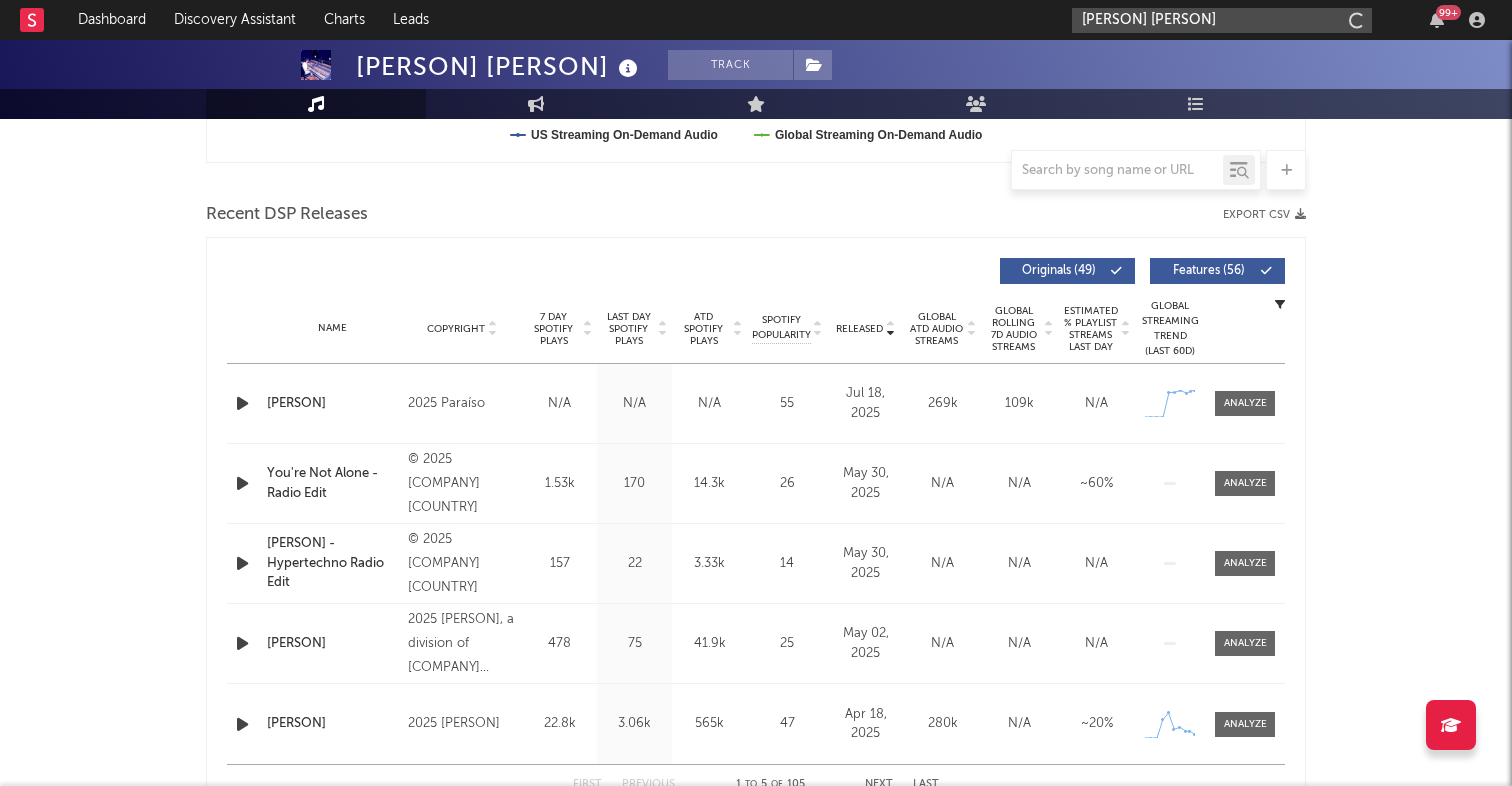 type on "eran hersh" 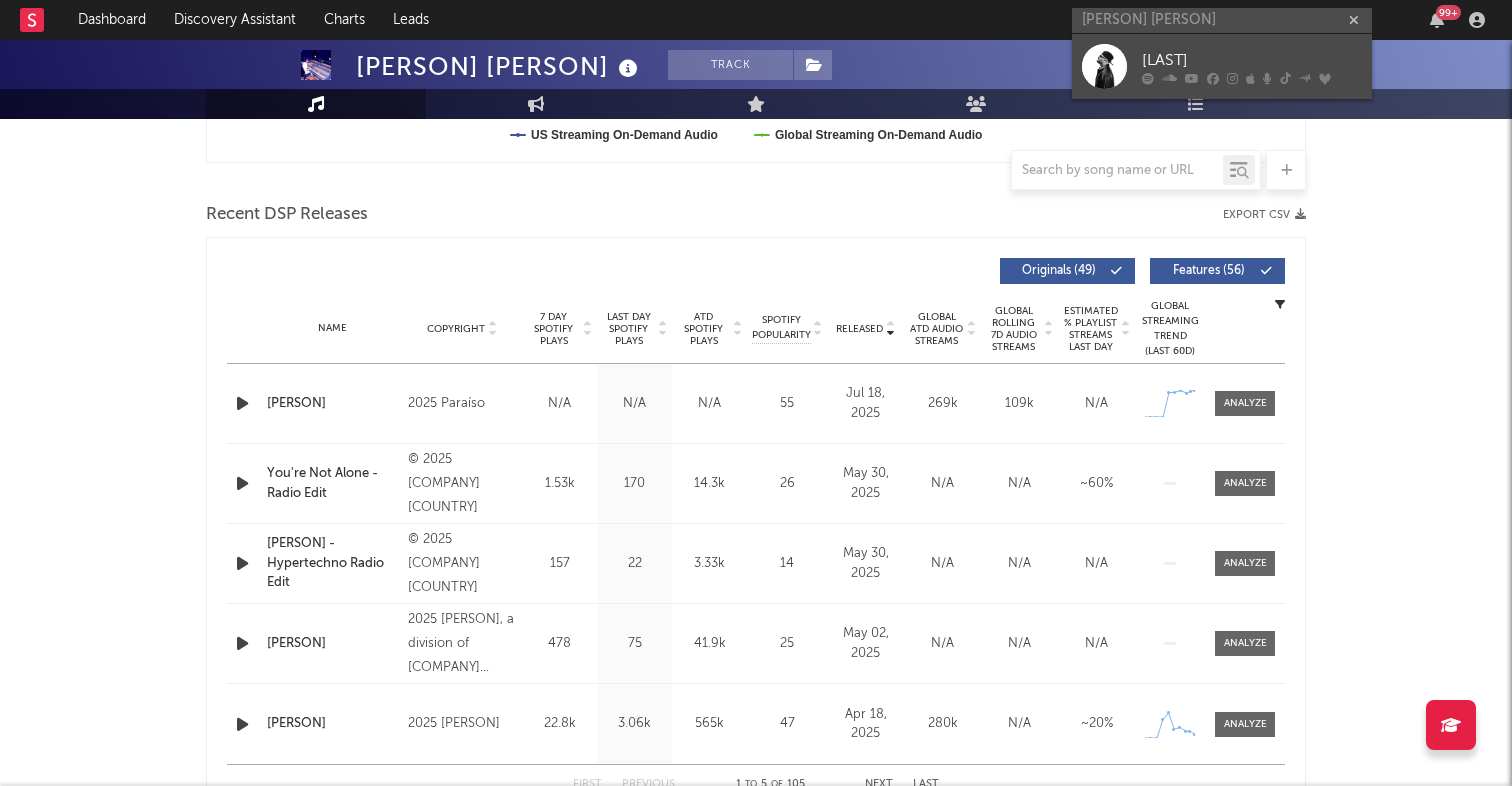 click on "Eran Hersh" at bounding box center [1252, 60] 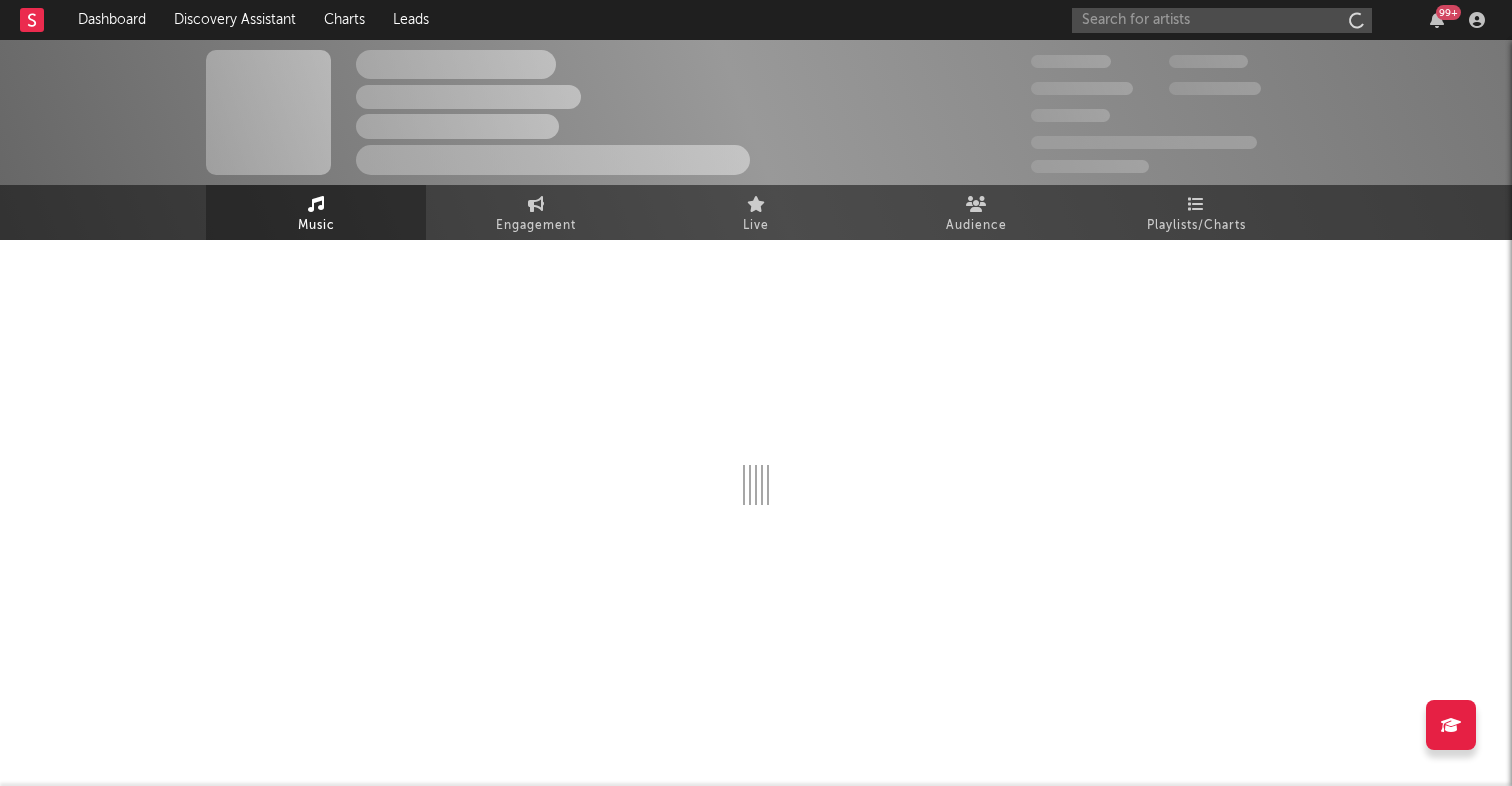 scroll, scrollTop: 0, scrollLeft: 0, axis: both 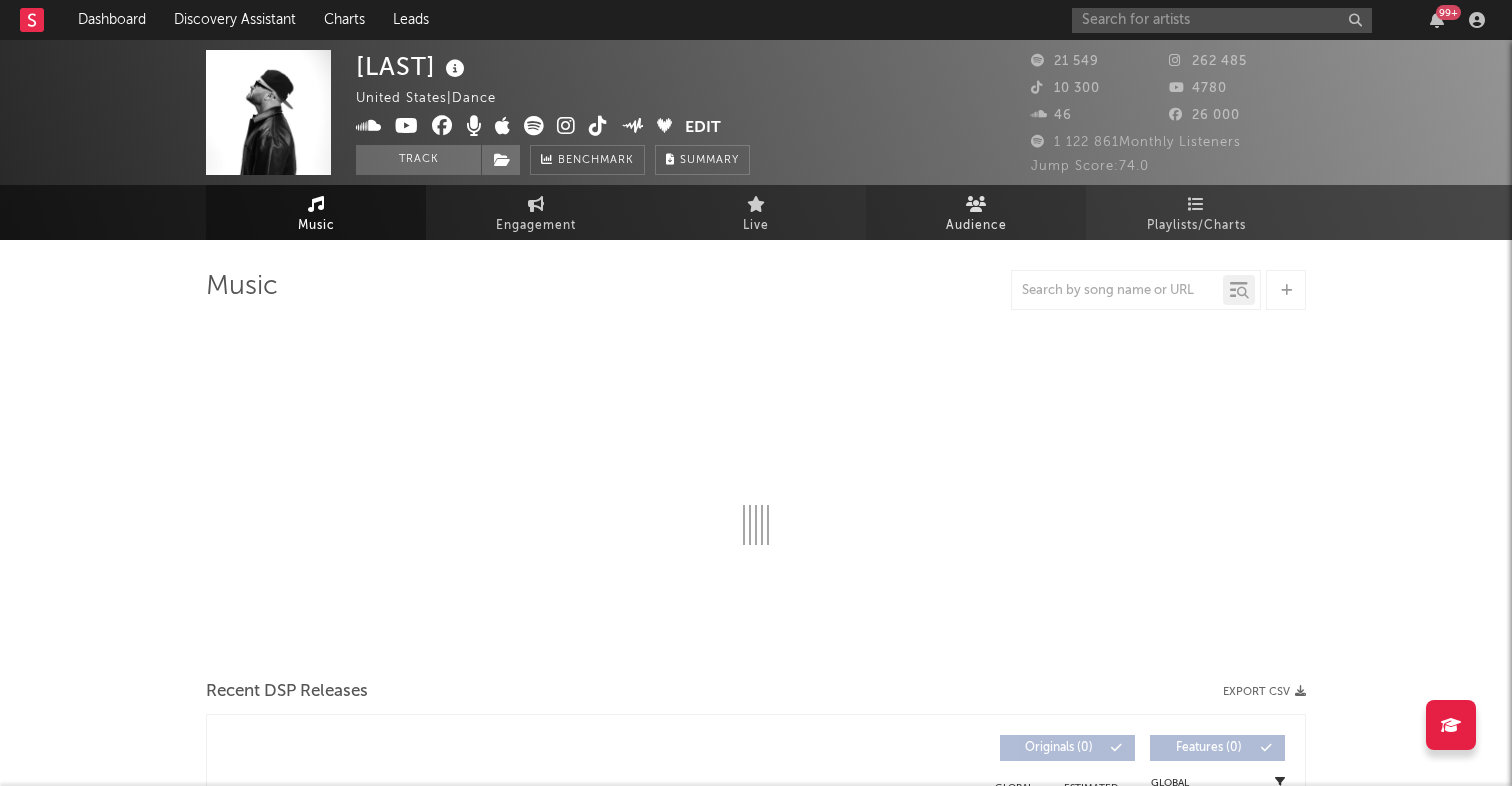 click on "Audience" at bounding box center [976, 226] 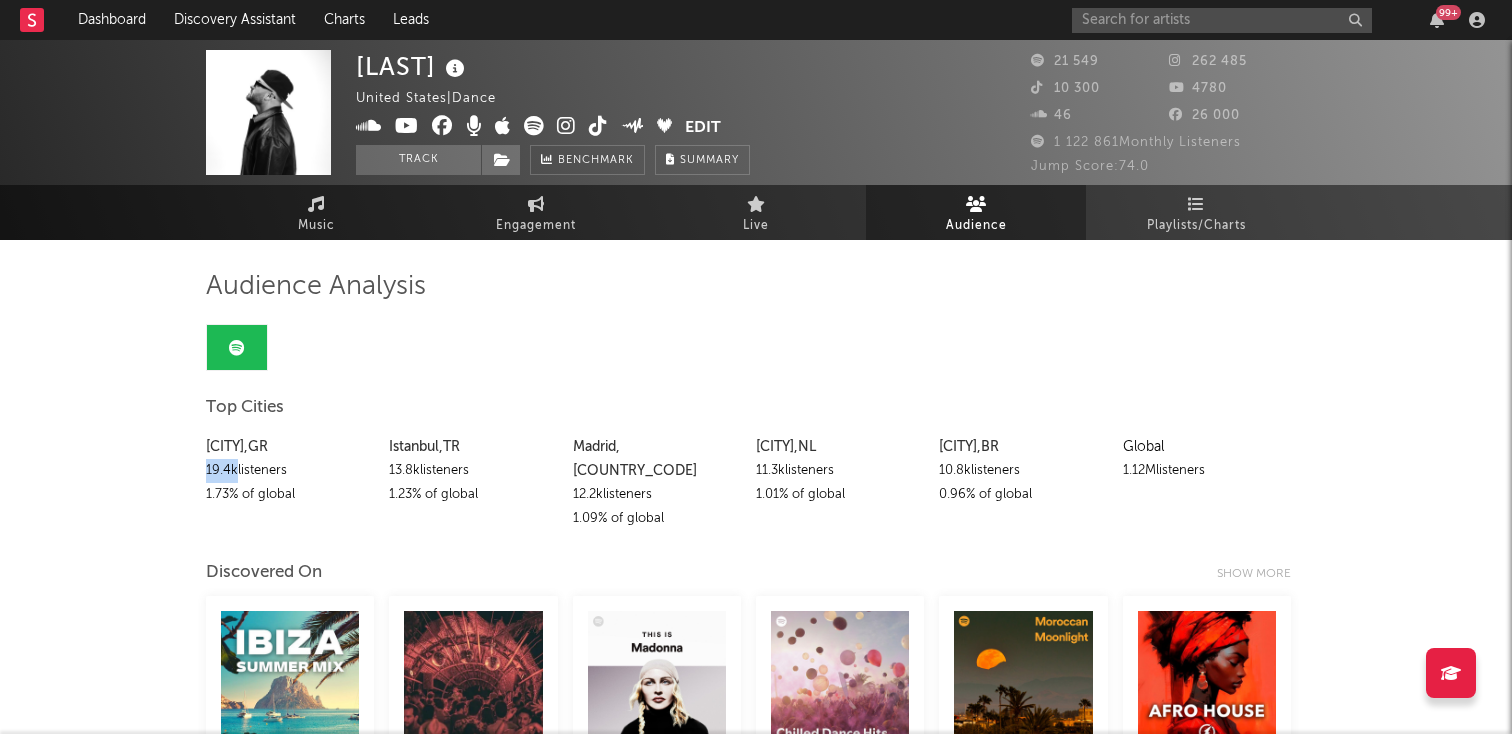 drag, startPoint x: 206, startPoint y: 469, endPoint x: 238, endPoint y: 474, distance: 32.38827 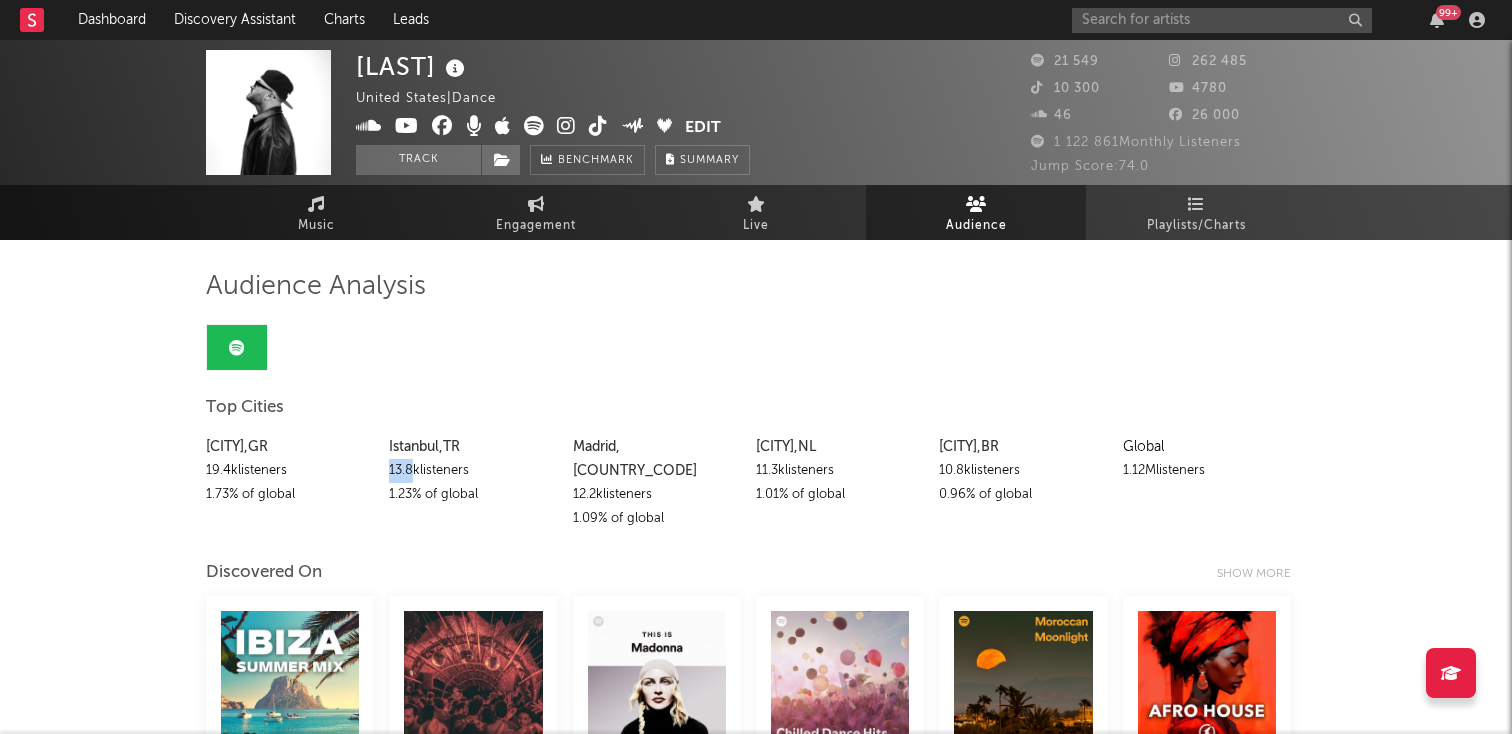 drag, startPoint x: 391, startPoint y: 471, endPoint x: 416, endPoint y: 471, distance: 25 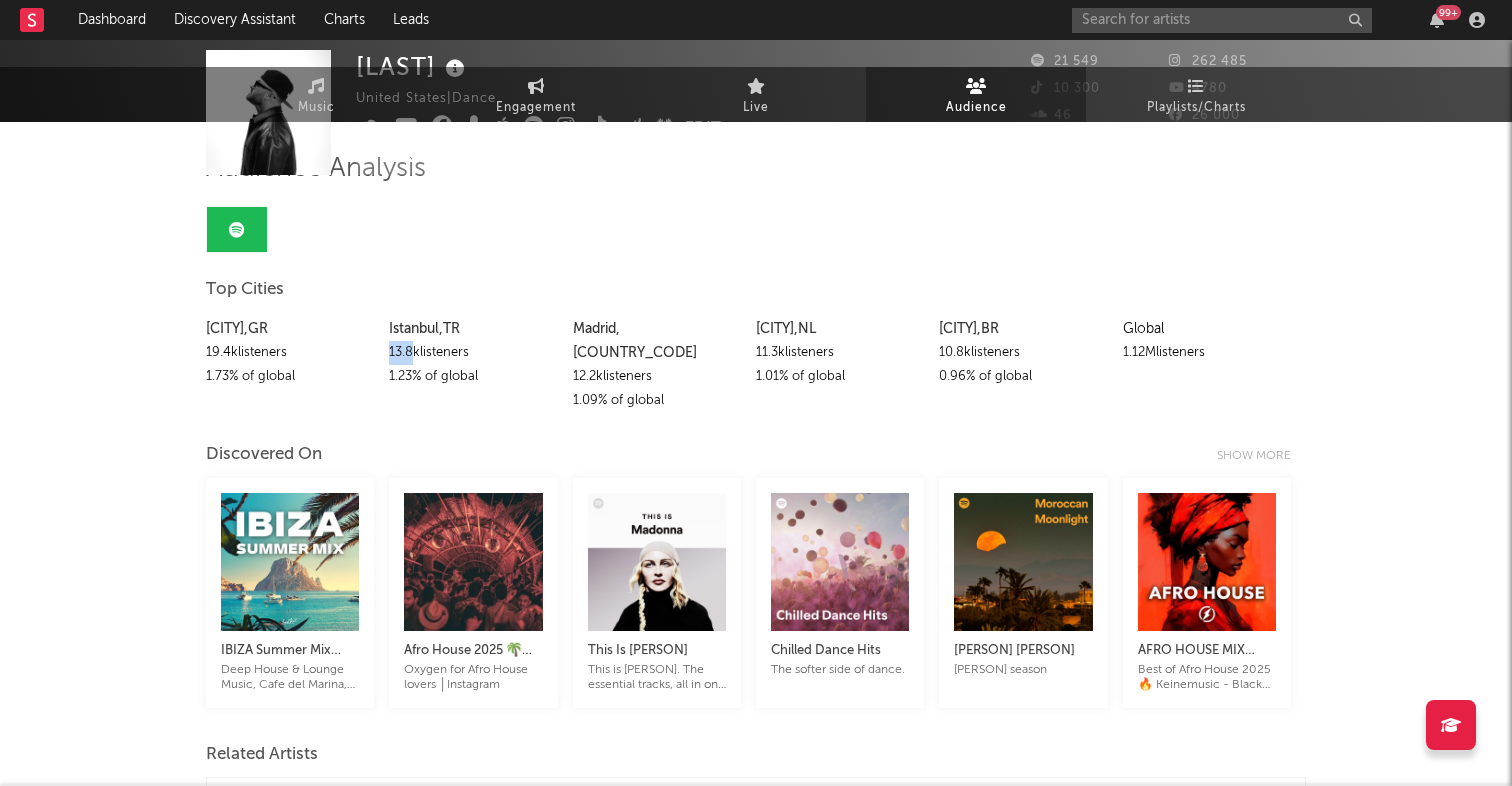 scroll, scrollTop: 0, scrollLeft: 0, axis: both 